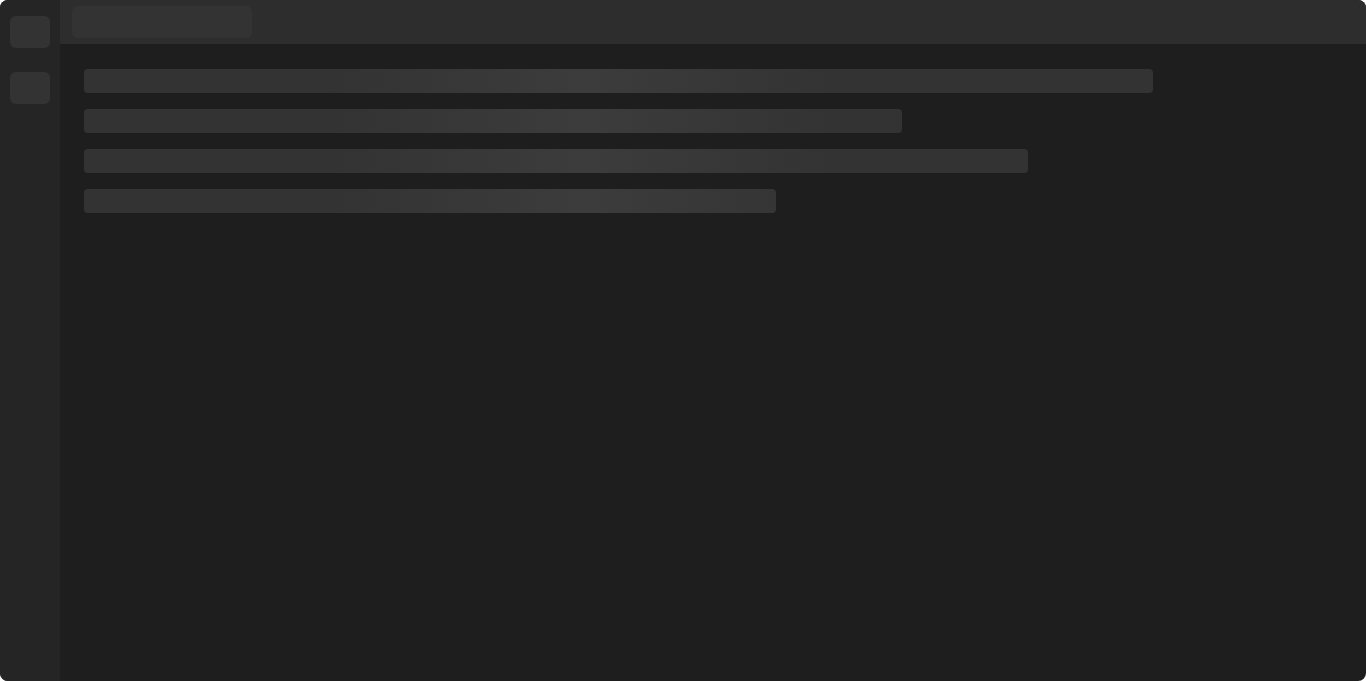 scroll, scrollTop: 0, scrollLeft: 0, axis: both 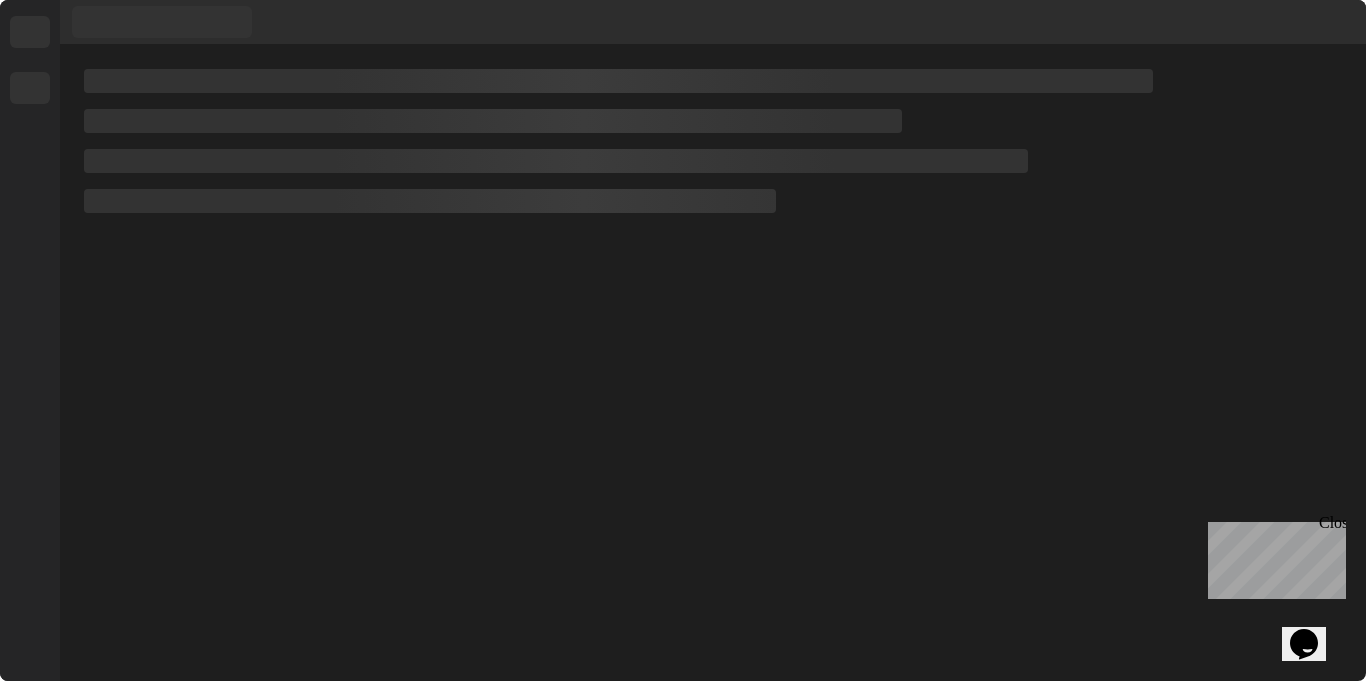 drag, startPoint x: 2128, startPoint y: 529, endPoint x: 1341, endPoint y: 524, distance: 787.01587 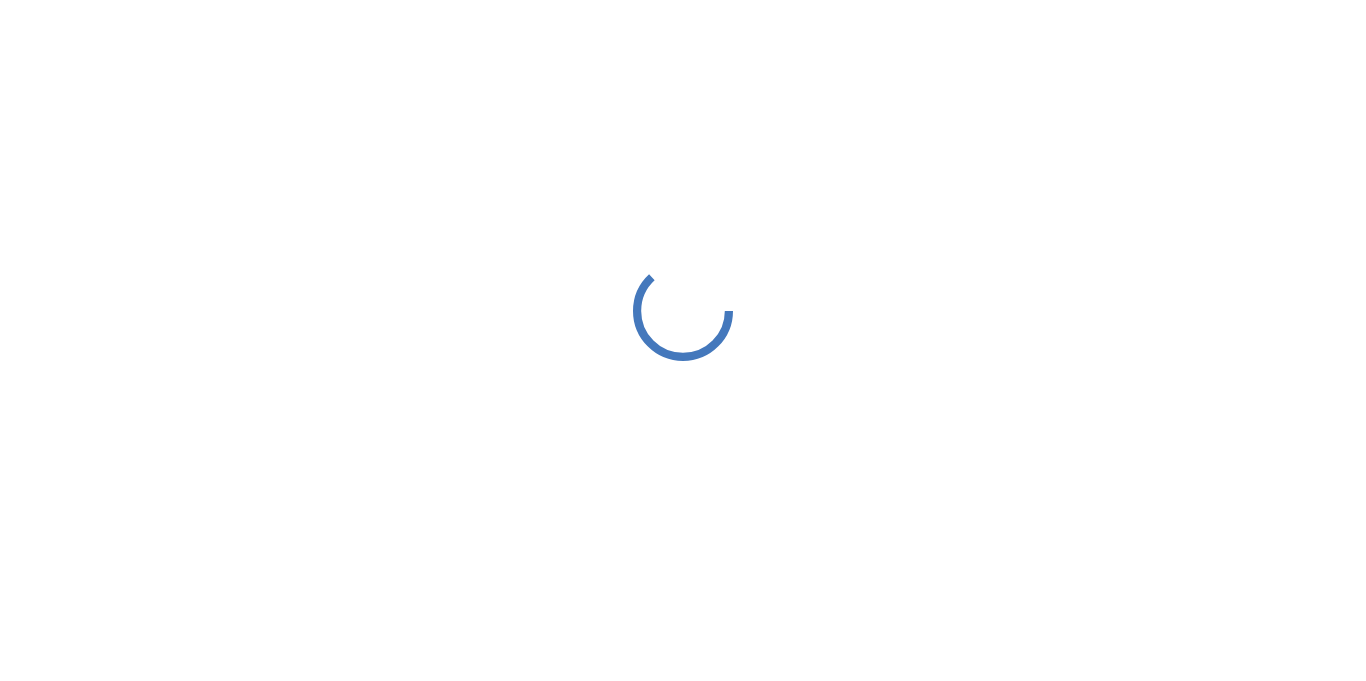 scroll, scrollTop: 0, scrollLeft: 0, axis: both 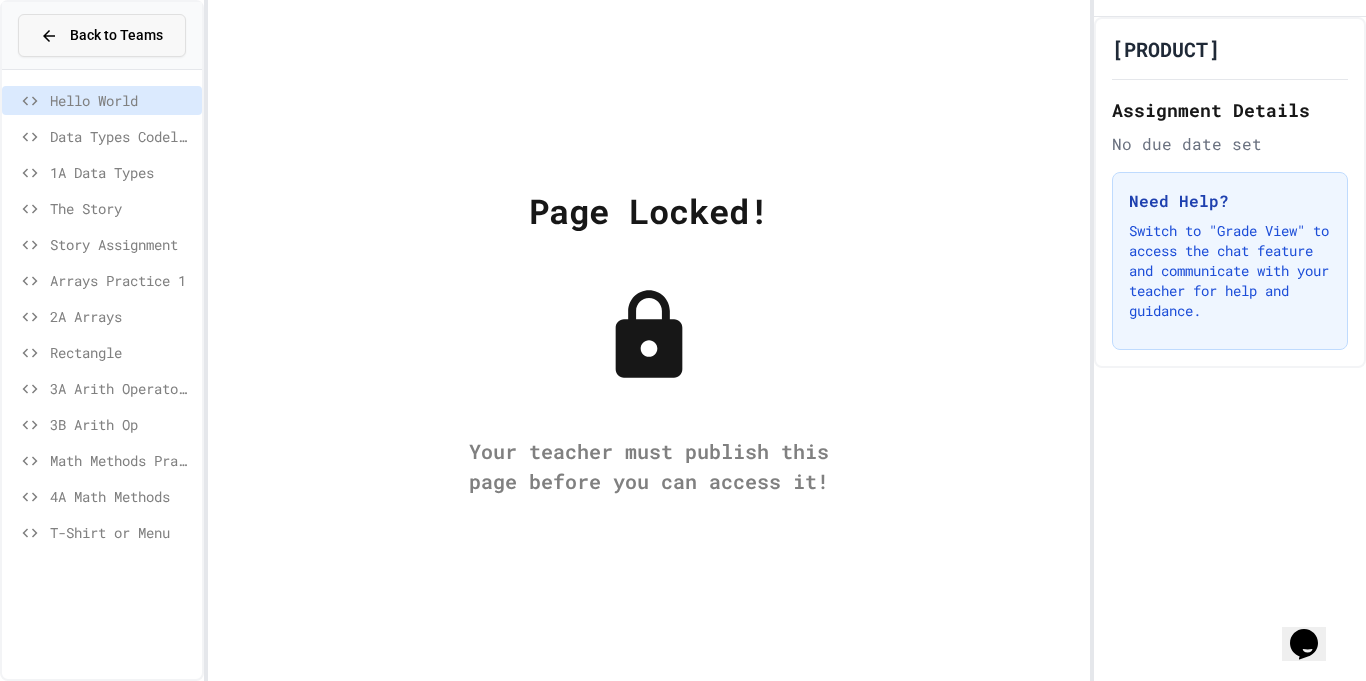 click on "Back to Teams" at bounding box center [102, 35] 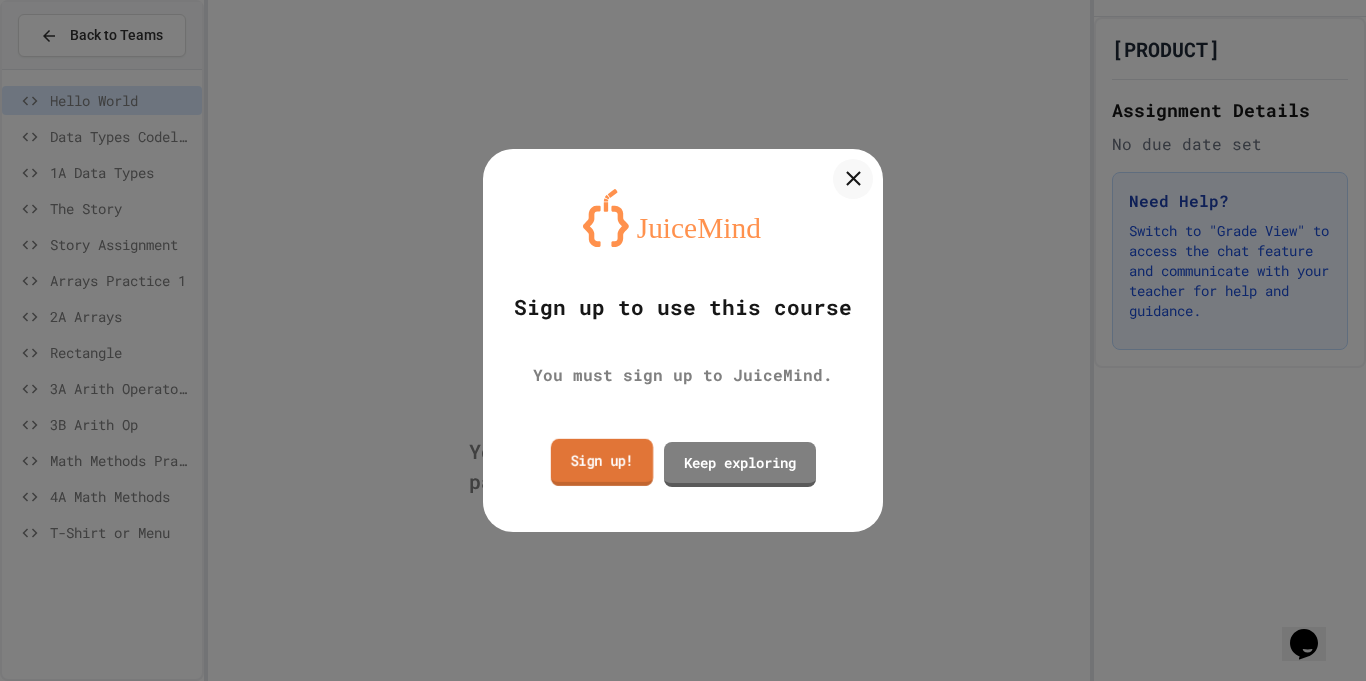 click on "Sign up!" at bounding box center (602, 462) 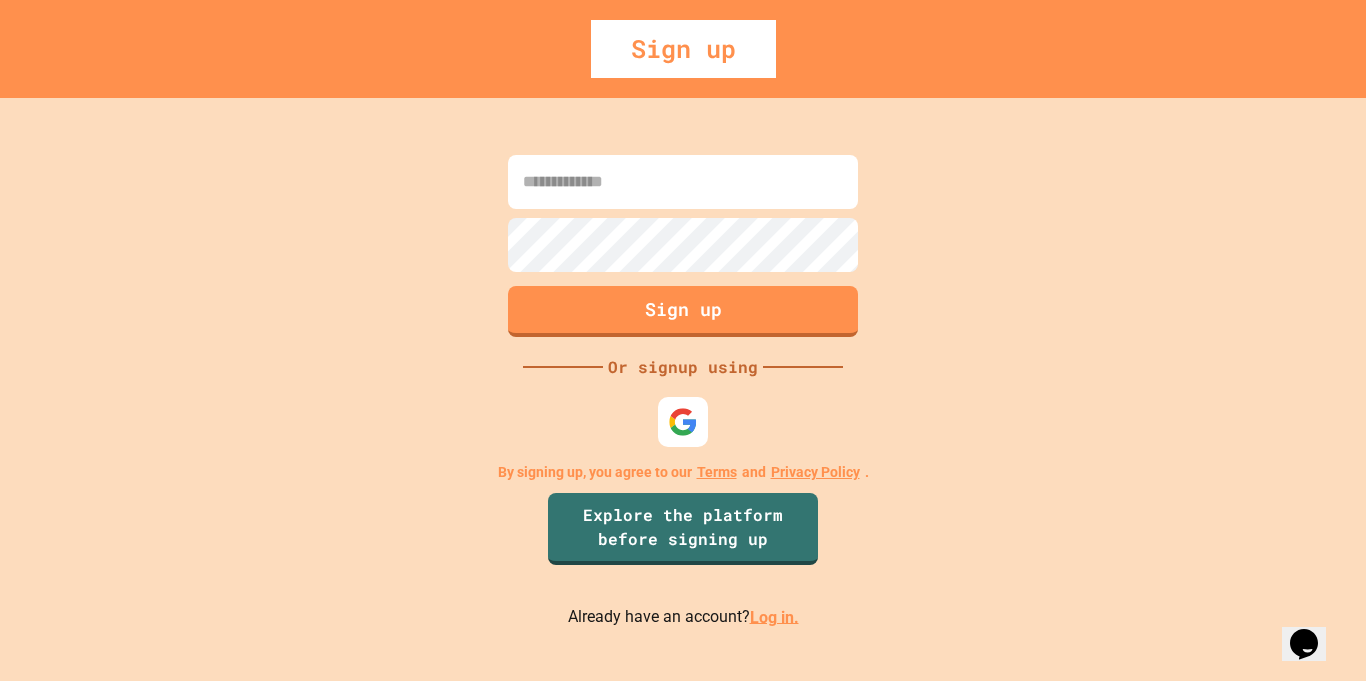 click on "Log in." at bounding box center [774, 616] 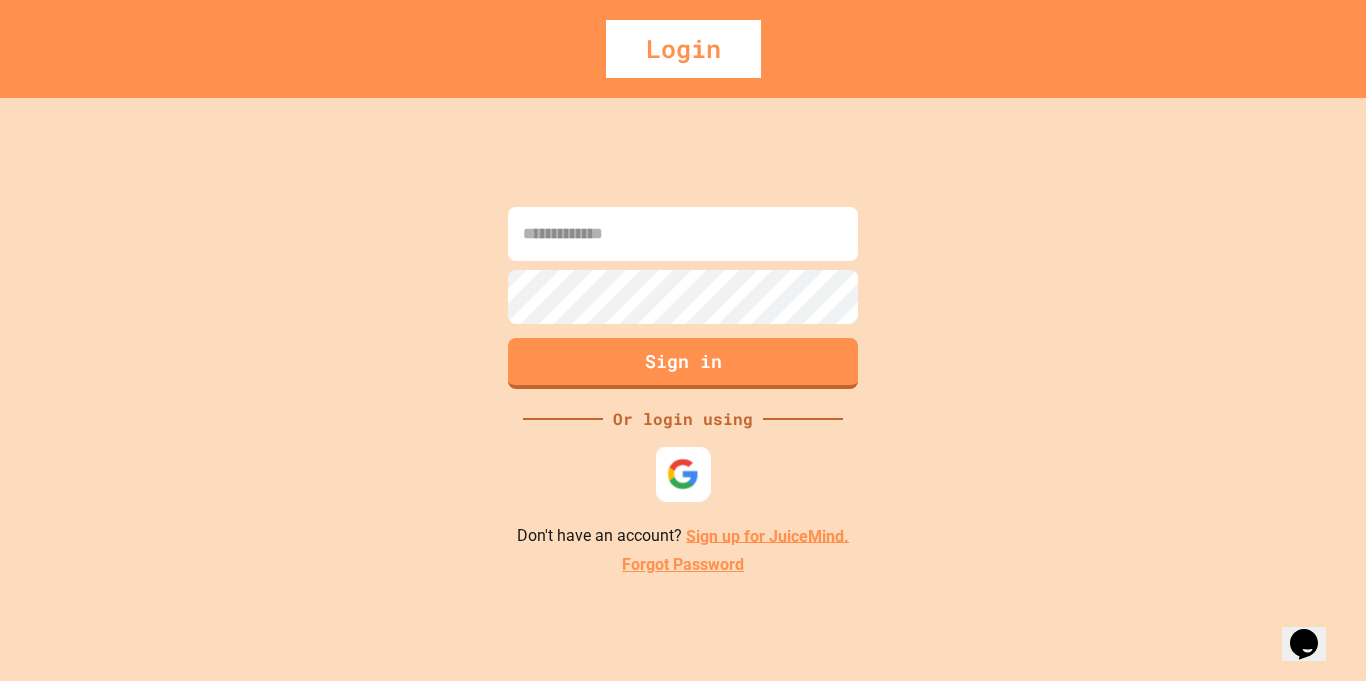 click at bounding box center [683, 473] 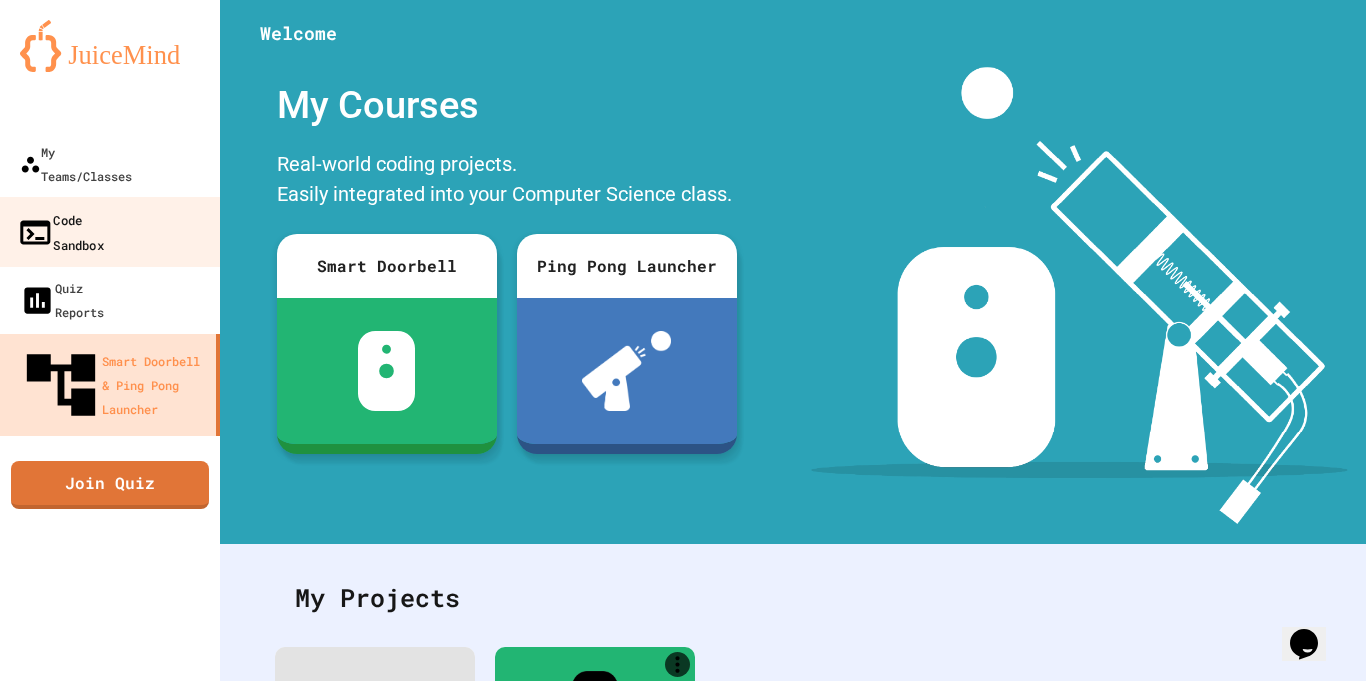 click on "Code Sandbox" at bounding box center [60, 231] 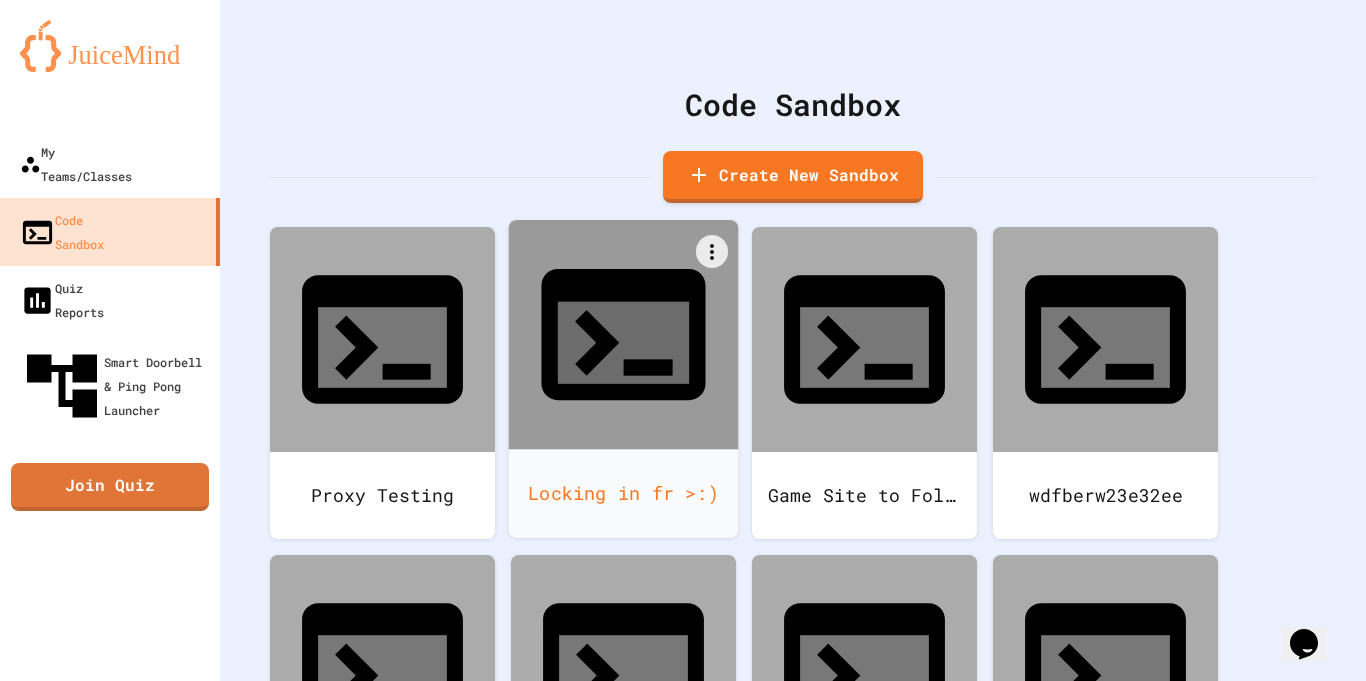 click on "Locking in fr >:)" at bounding box center [624, 493] 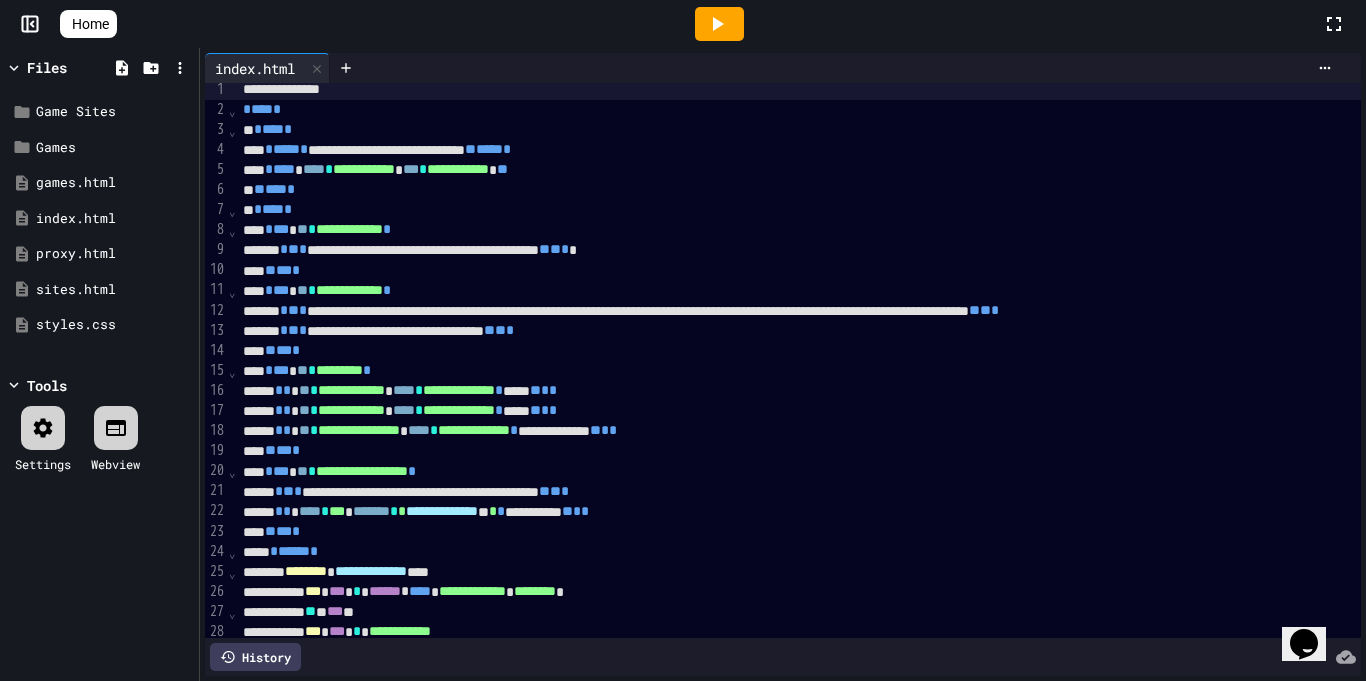 scroll, scrollTop: 0, scrollLeft: 0, axis: both 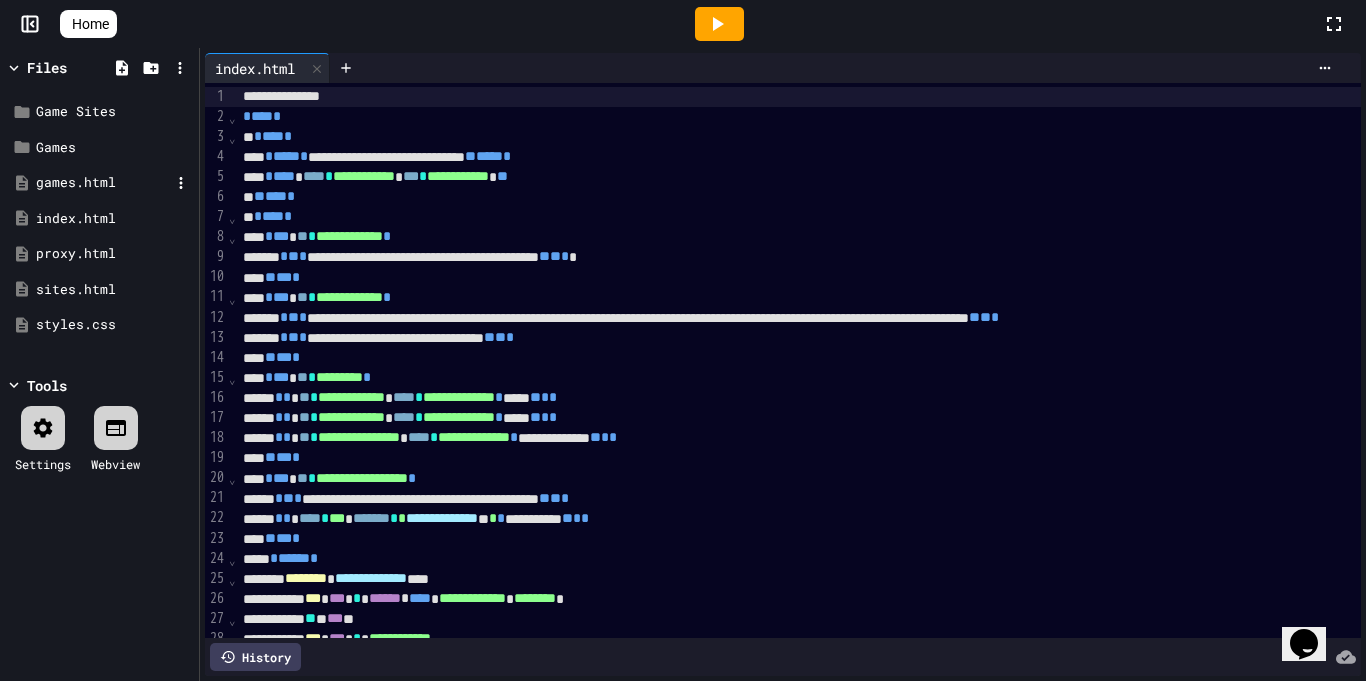 click on "games.html" at bounding box center (103, 183) 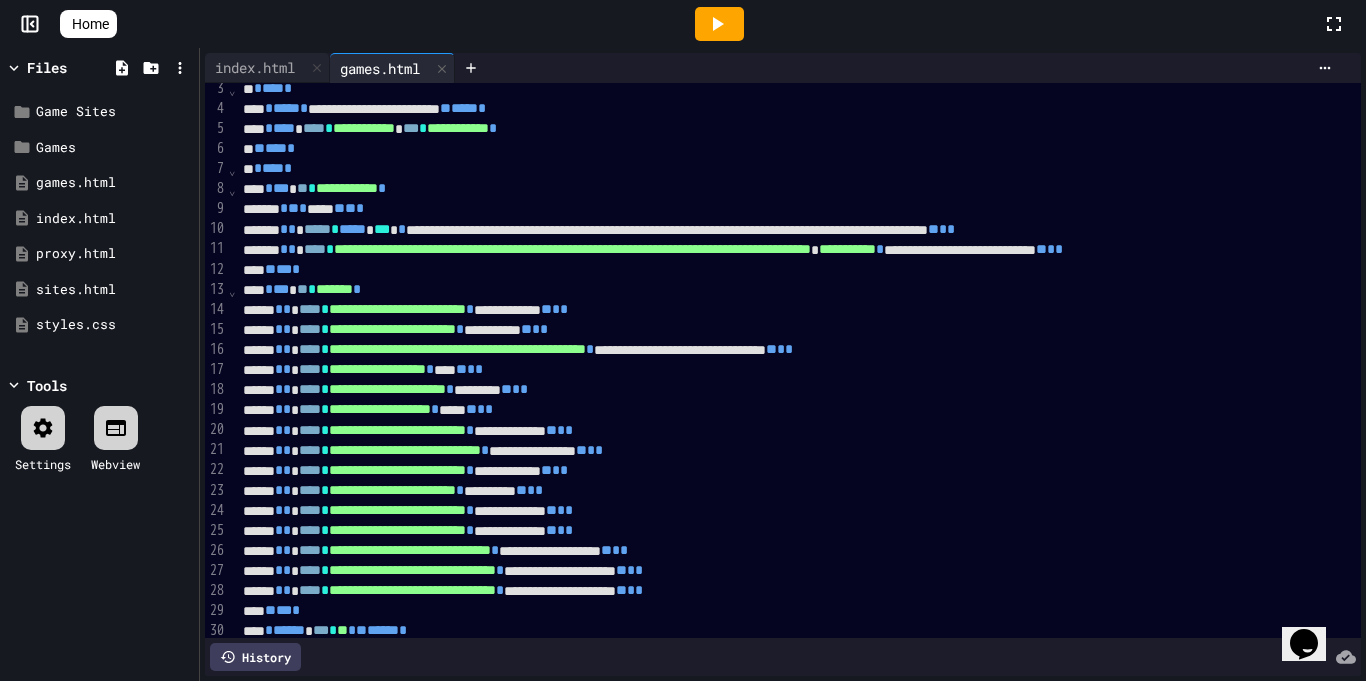 scroll, scrollTop: 96, scrollLeft: 0, axis: vertical 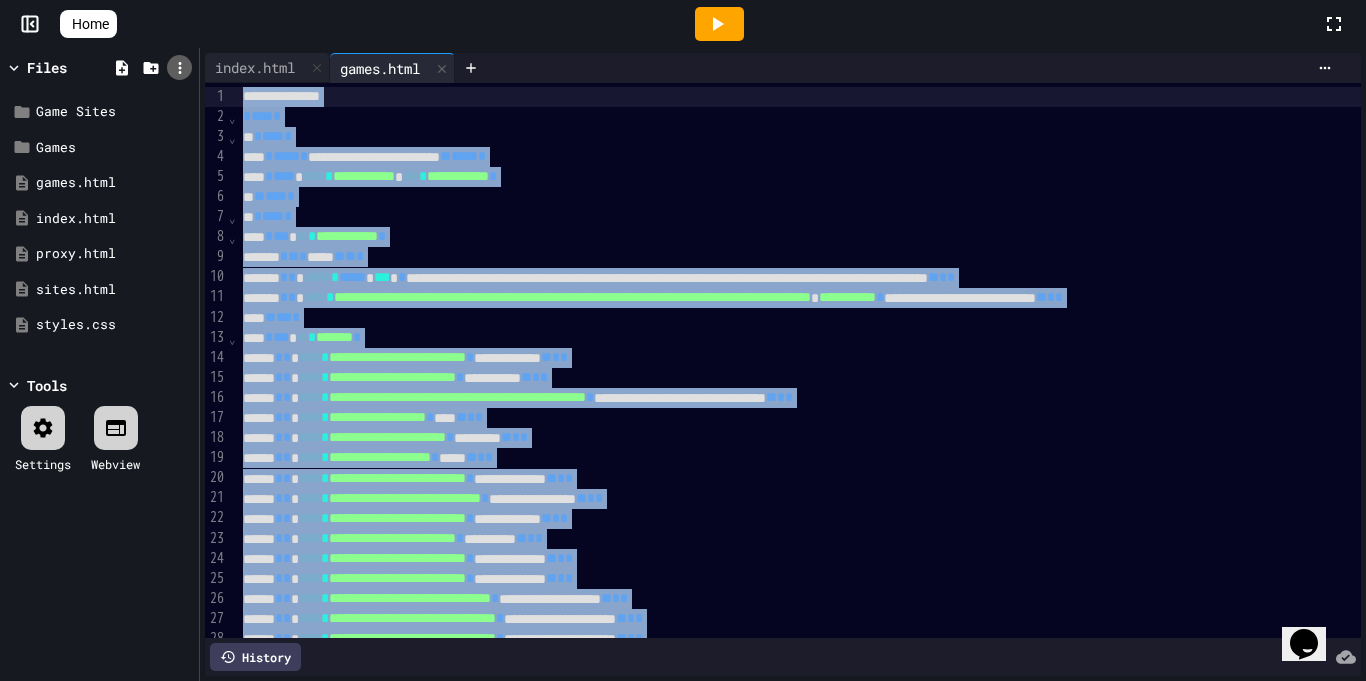 drag, startPoint x: 381, startPoint y: 630, endPoint x: 185, endPoint y: 58, distance: 604.6487 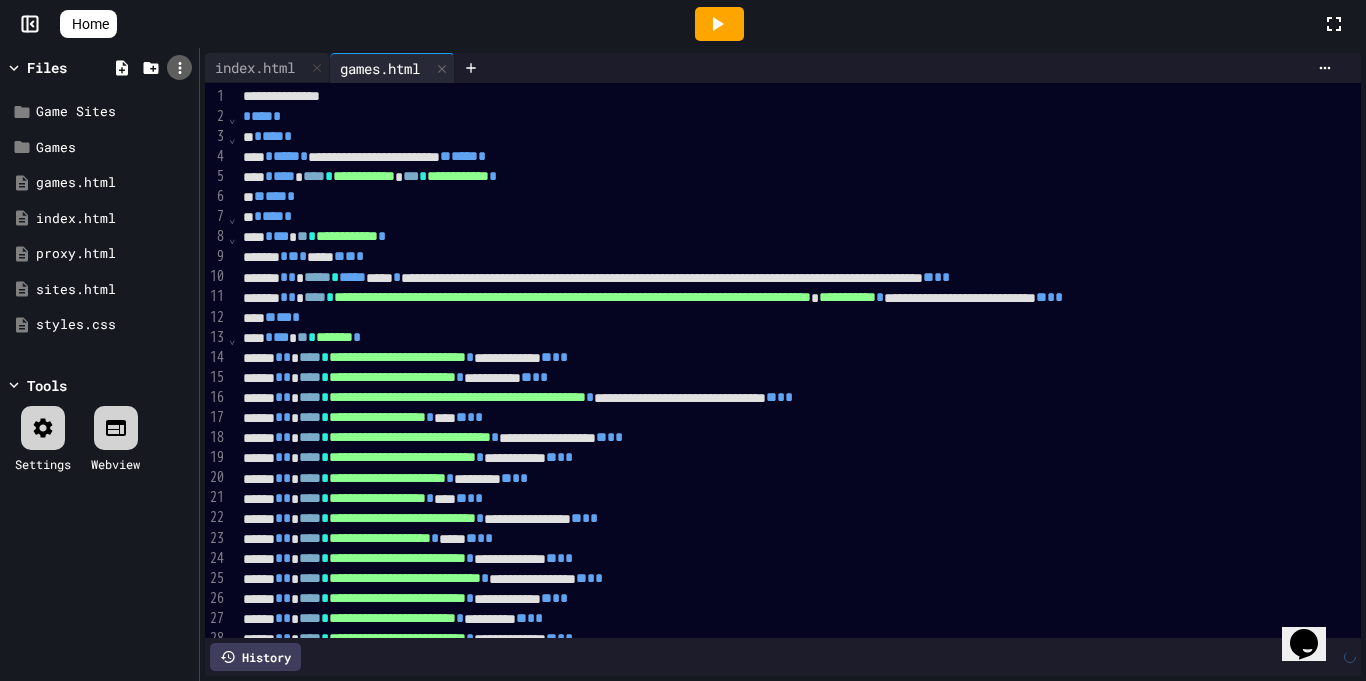 scroll, scrollTop: 236, scrollLeft: 0, axis: vertical 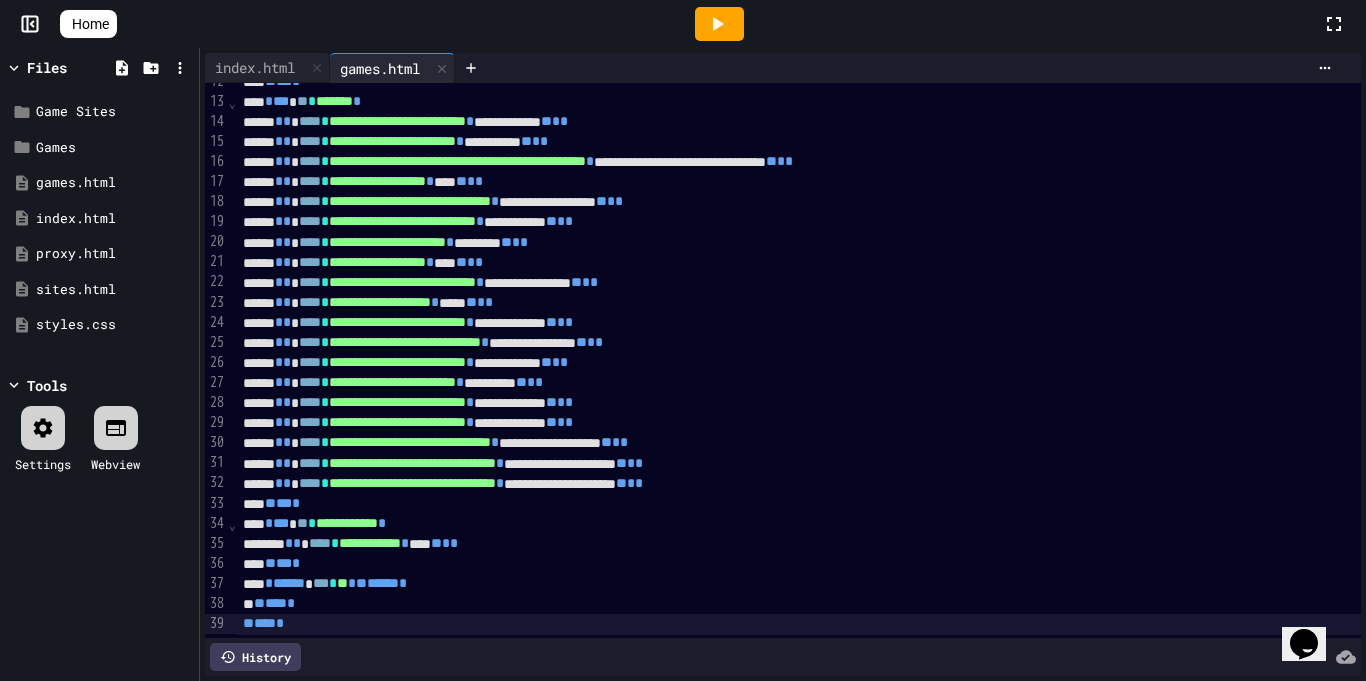 click on "**********" at bounding box center (869, 182) 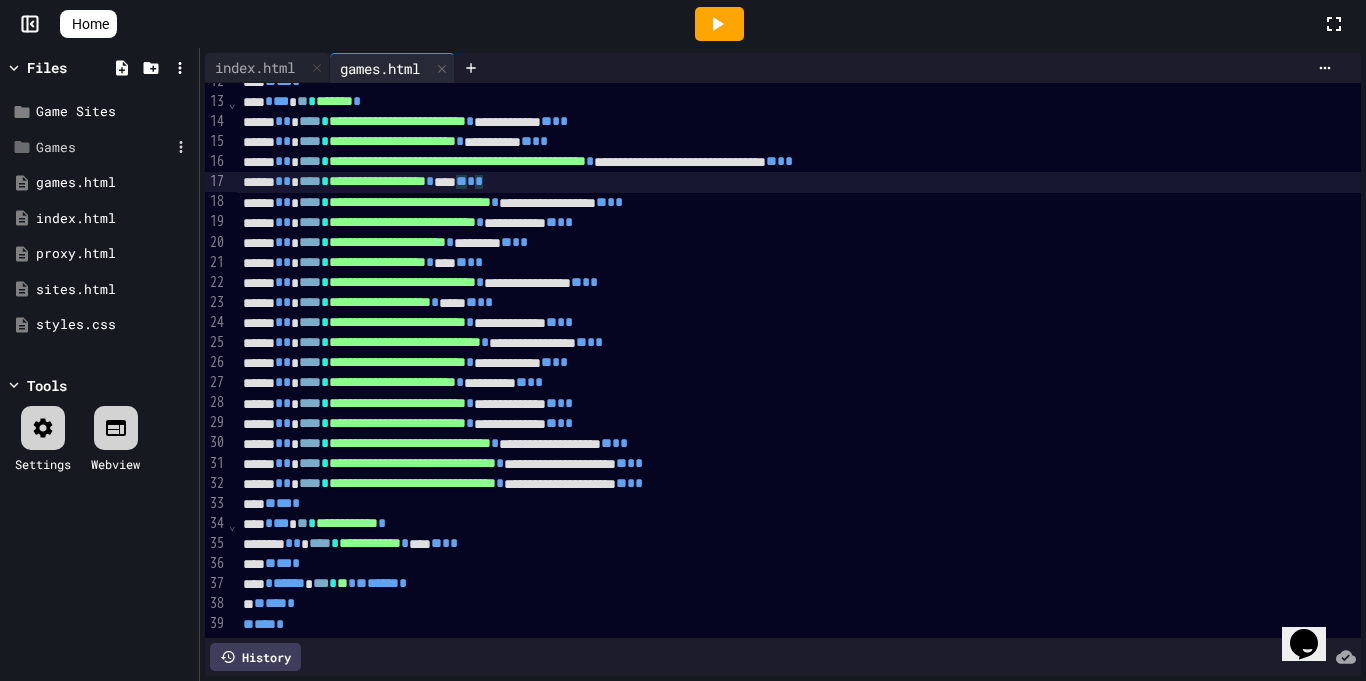 click on "Games" at bounding box center [103, 148] 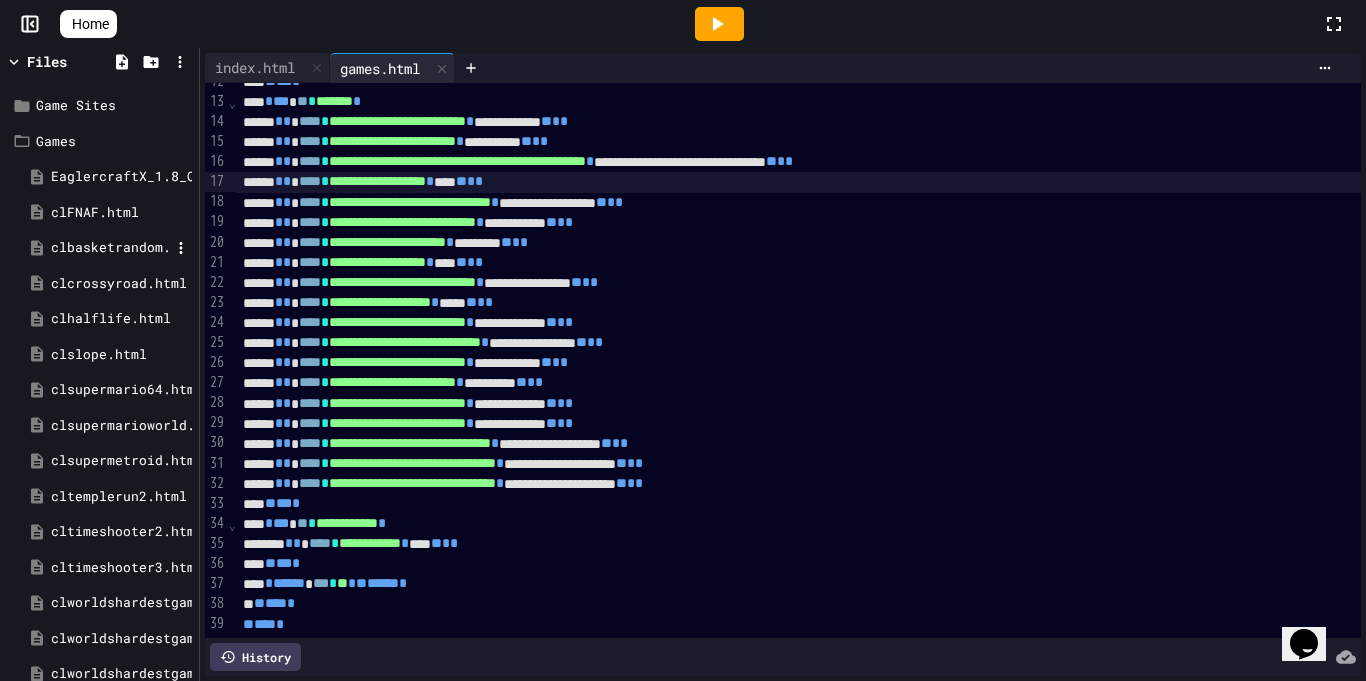 scroll, scrollTop: 0, scrollLeft: 0, axis: both 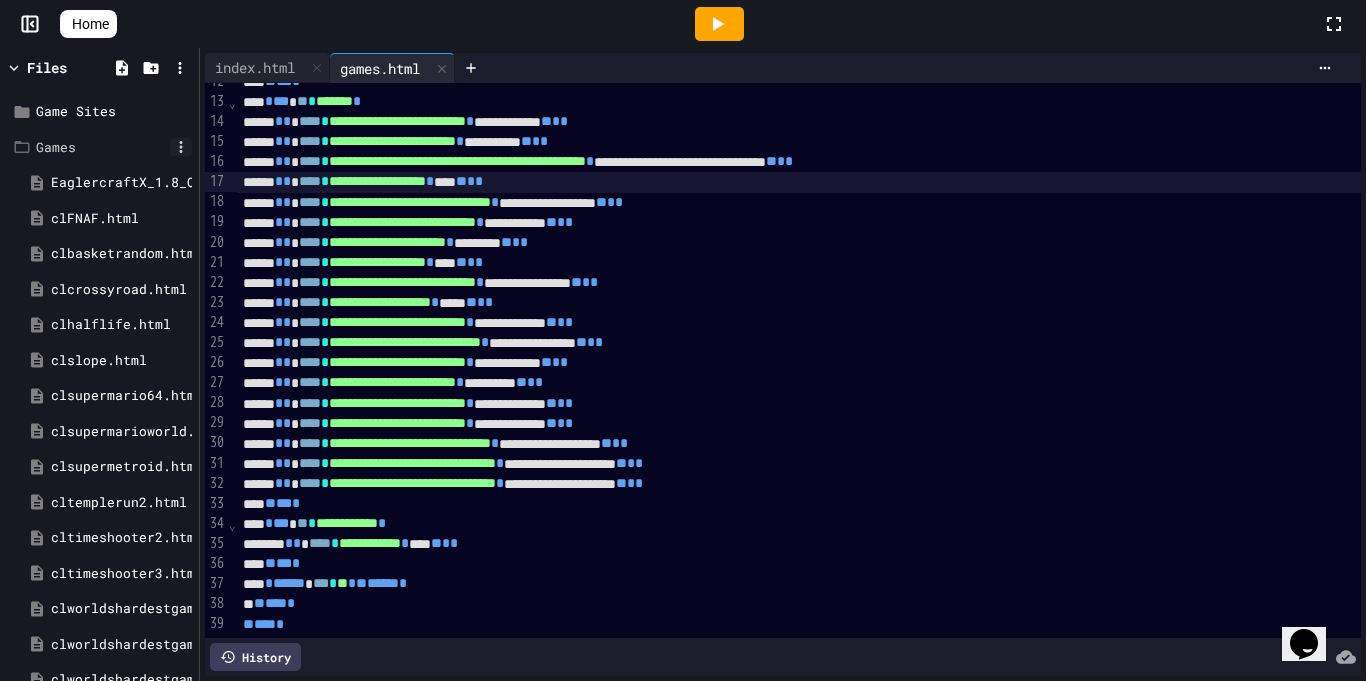 click at bounding box center [181, 147] 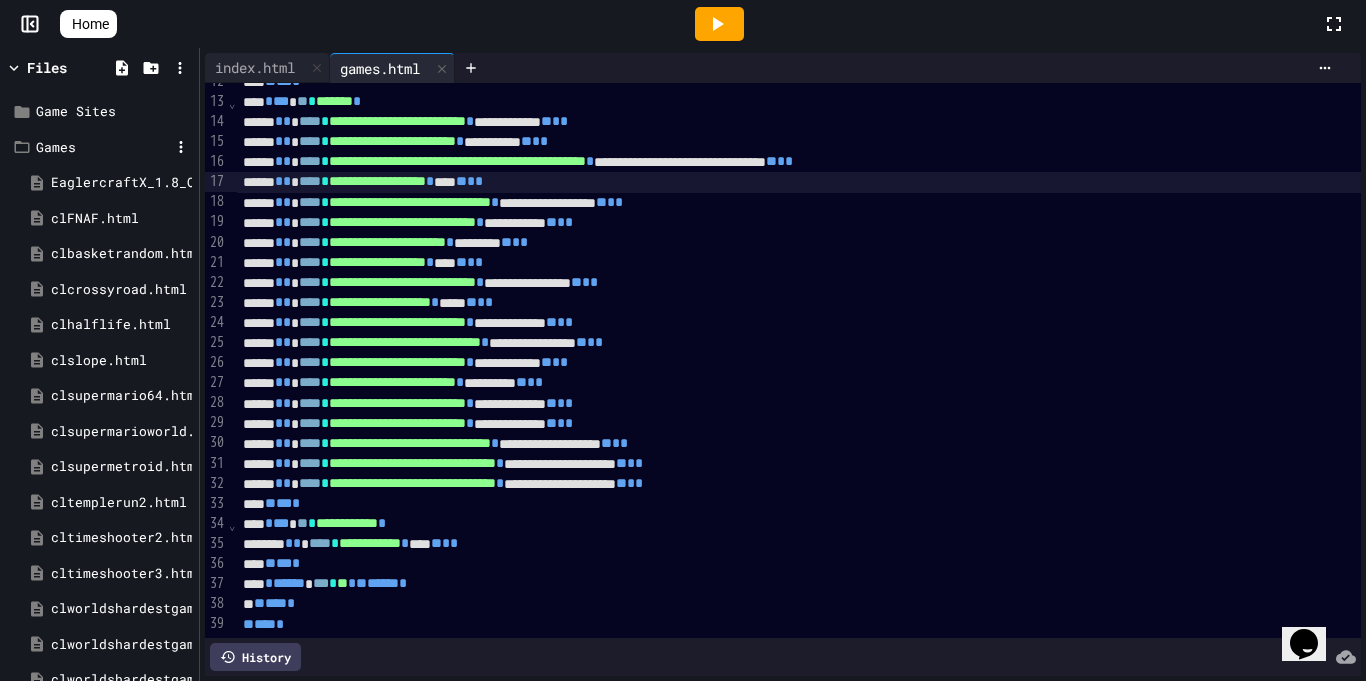 click on "Delete" at bounding box center (109, 930) 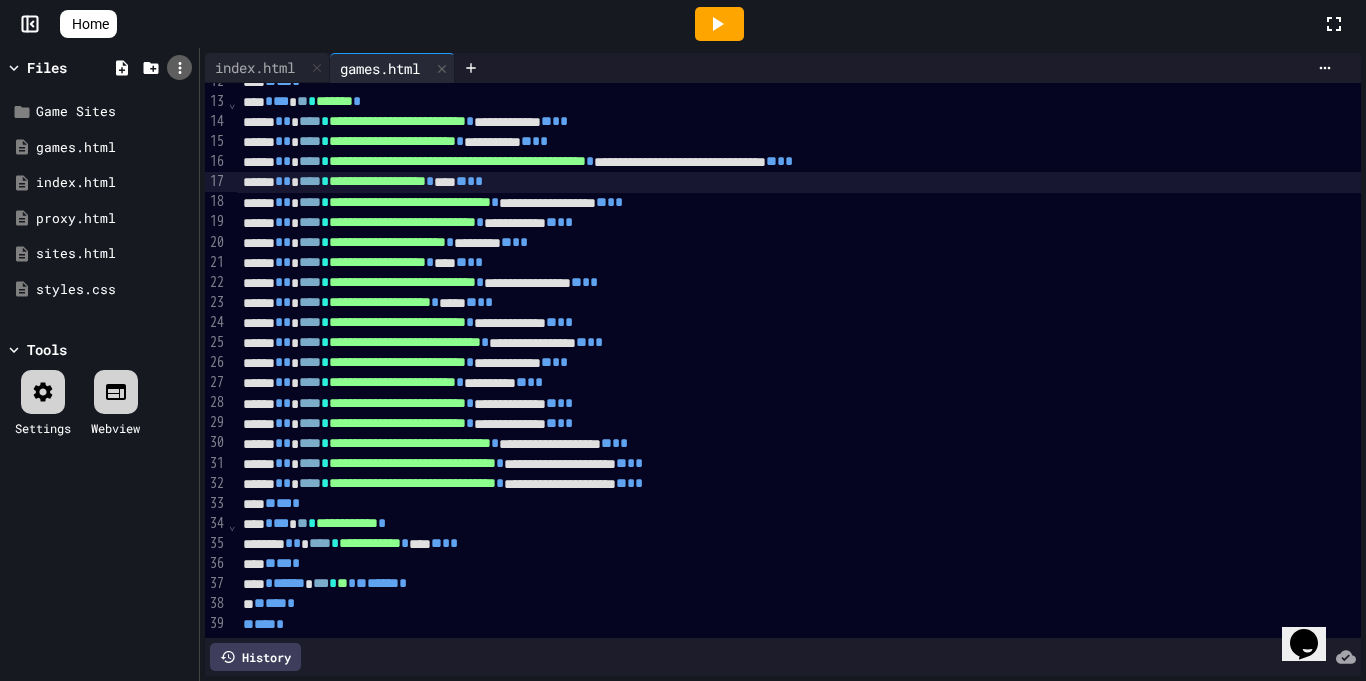click at bounding box center [179, 67] 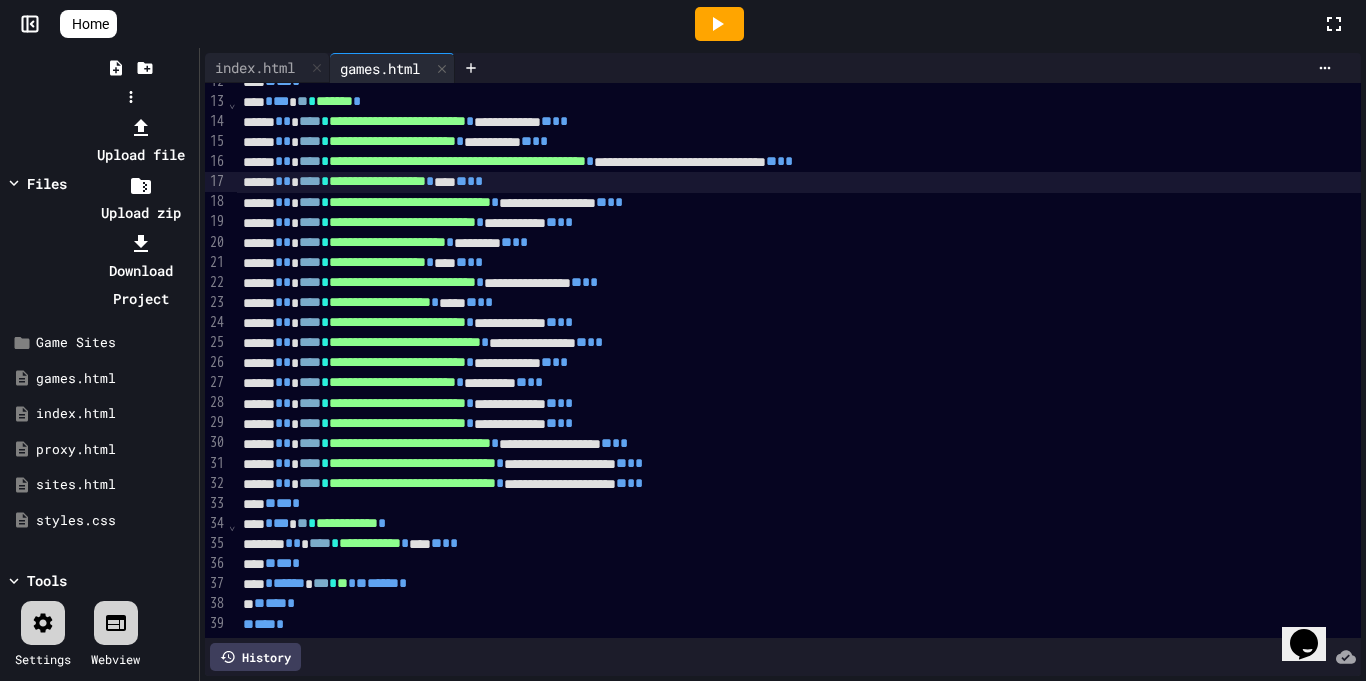 click on "Upload file" at bounding box center [140, 141] 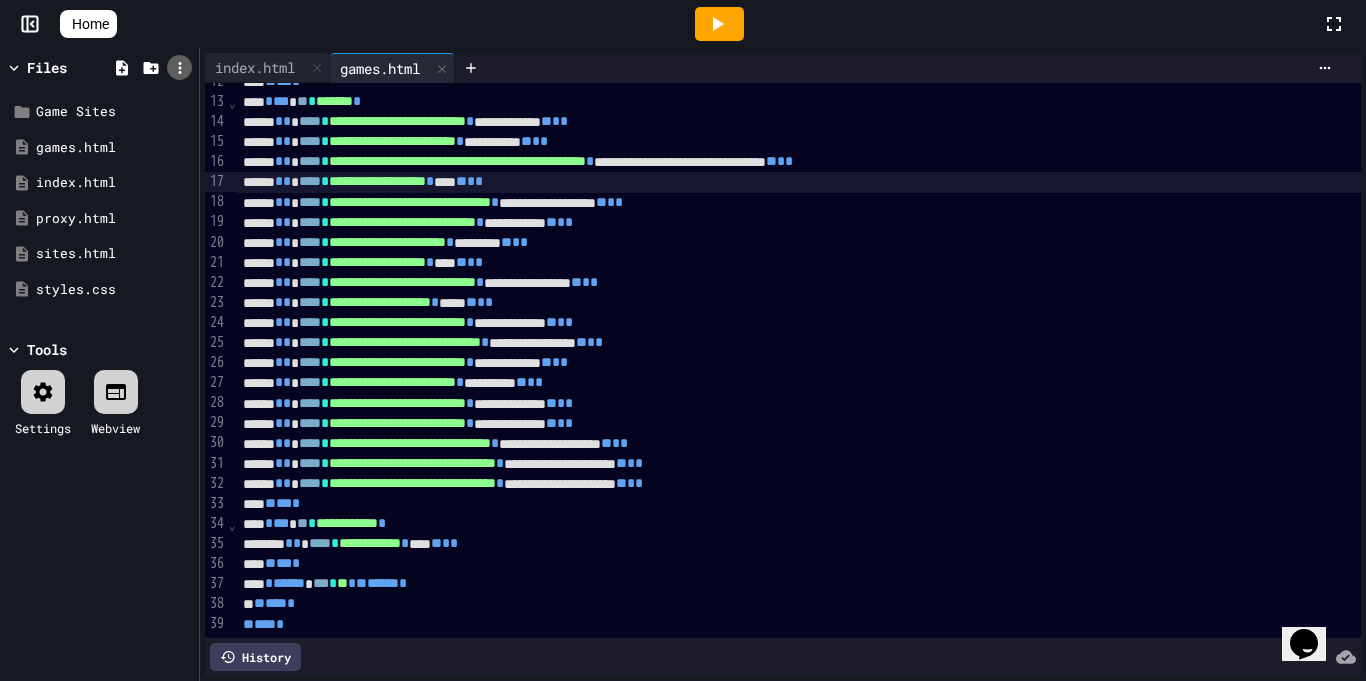 click 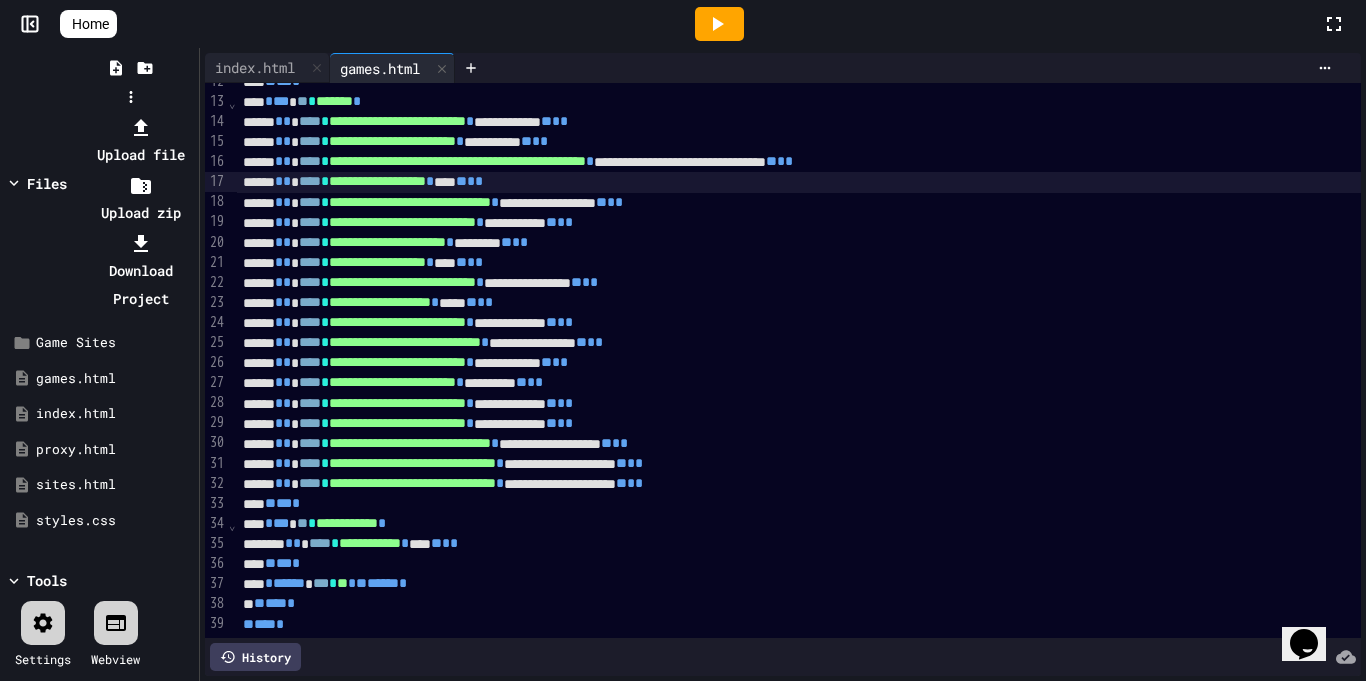 click at bounding box center [140, 185] 